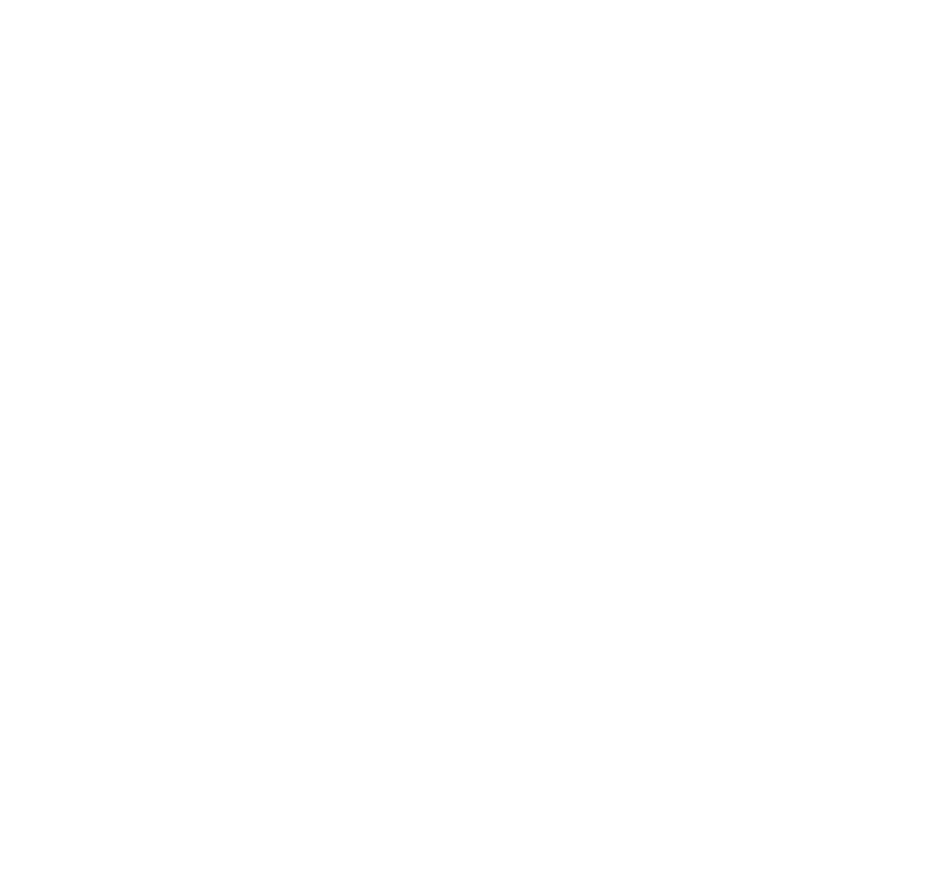 scroll, scrollTop: 0, scrollLeft: 0, axis: both 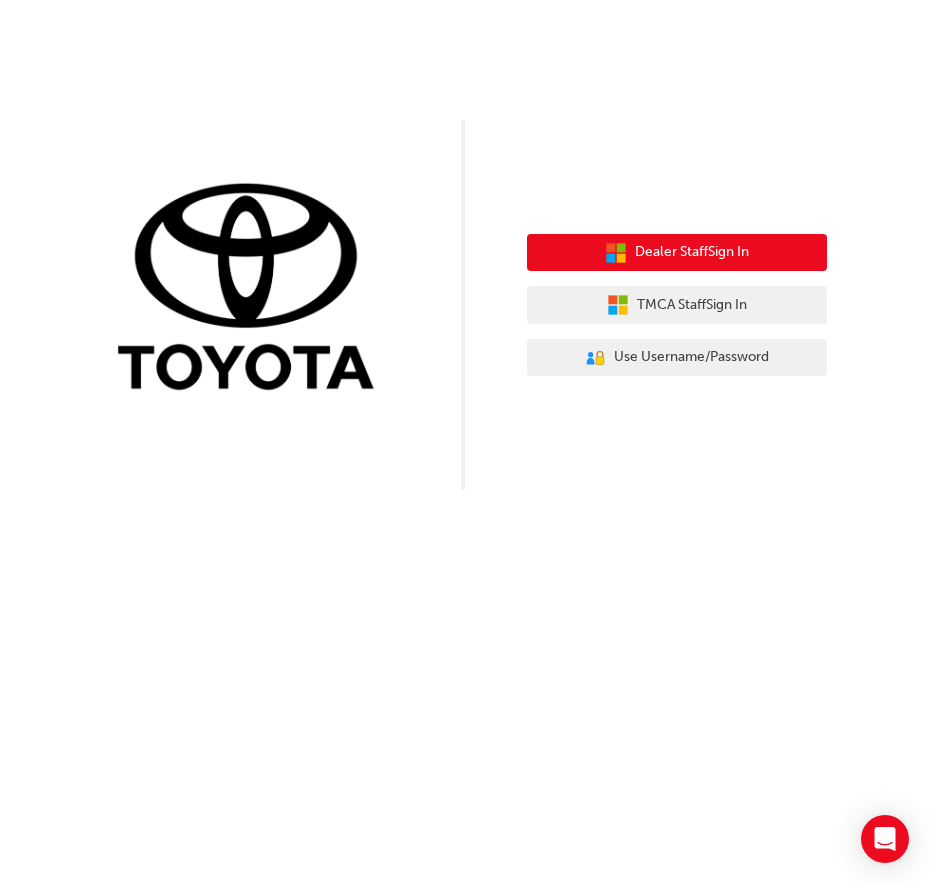 click on "Dealer Staff  Sign In" at bounding box center [692, 252] 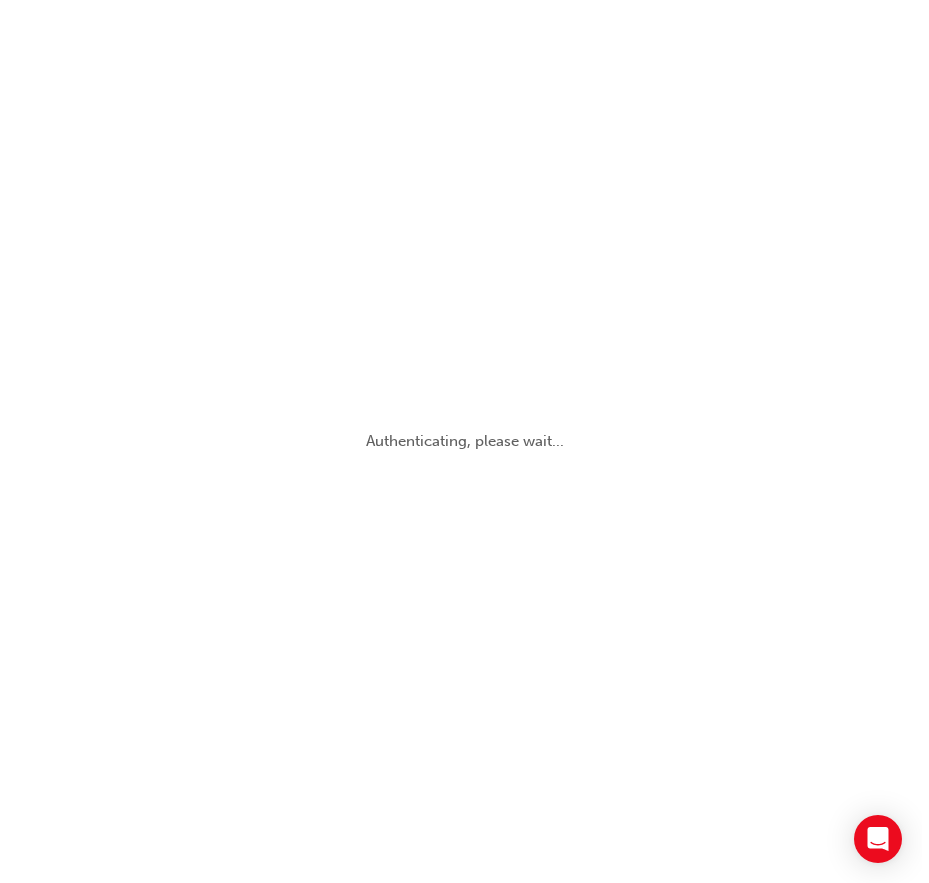scroll, scrollTop: 0, scrollLeft: 0, axis: both 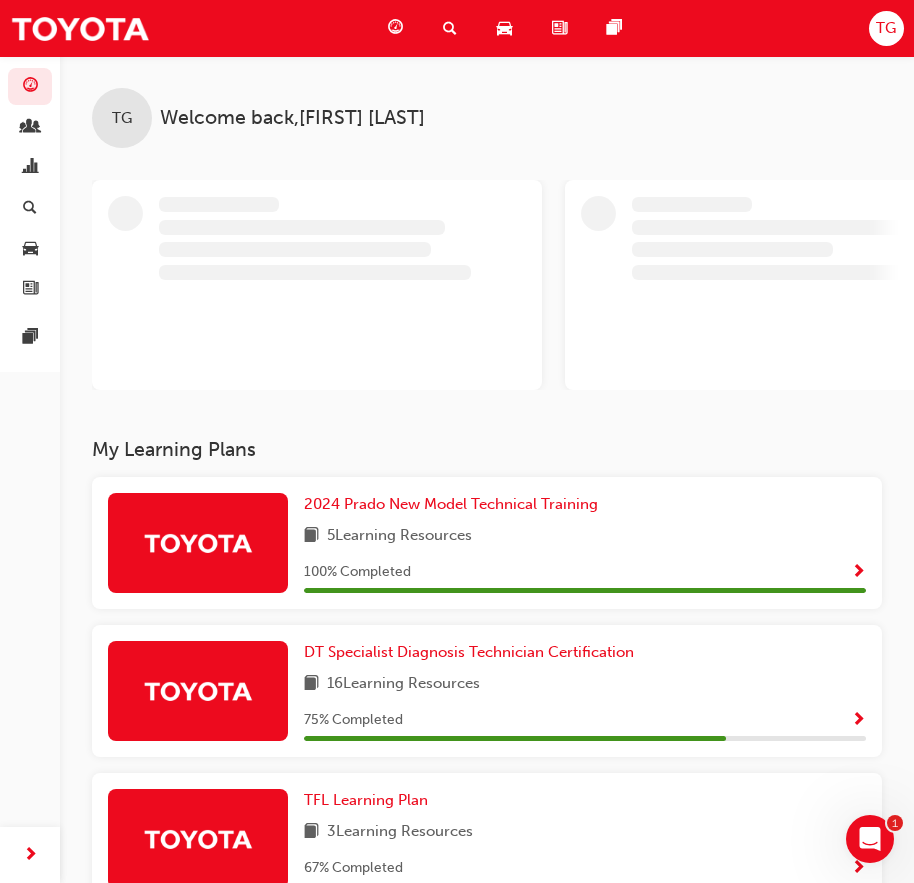 click on "TG" at bounding box center [886, 28] 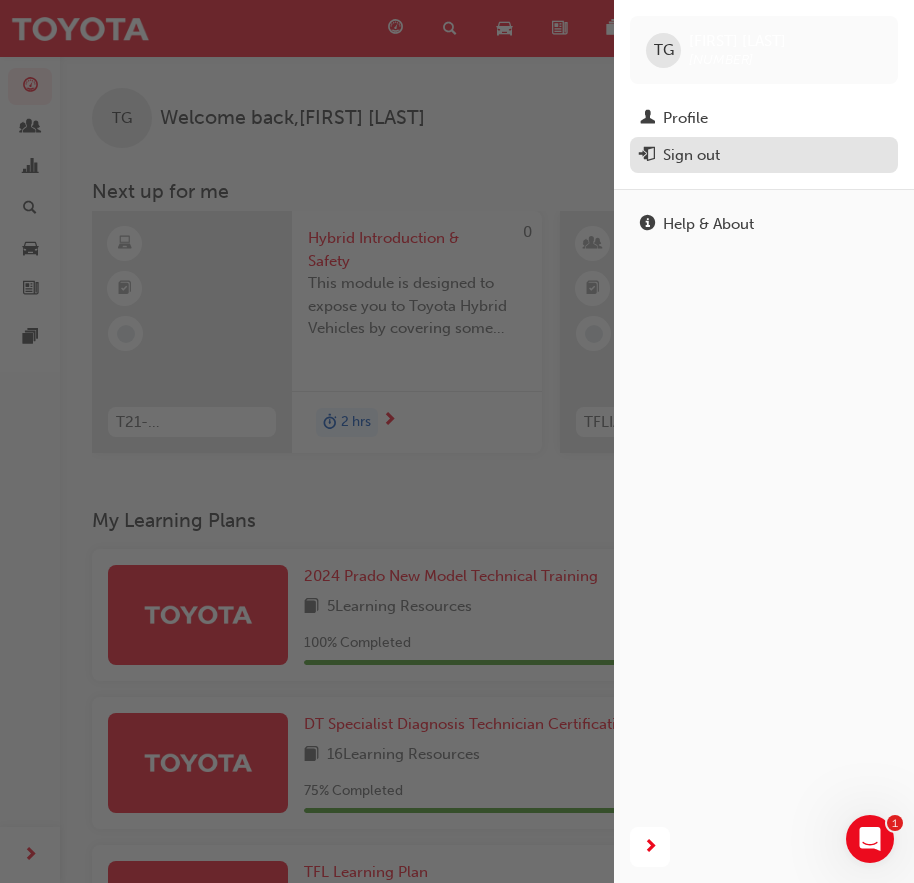 click on "Sign out" at bounding box center [764, 155] 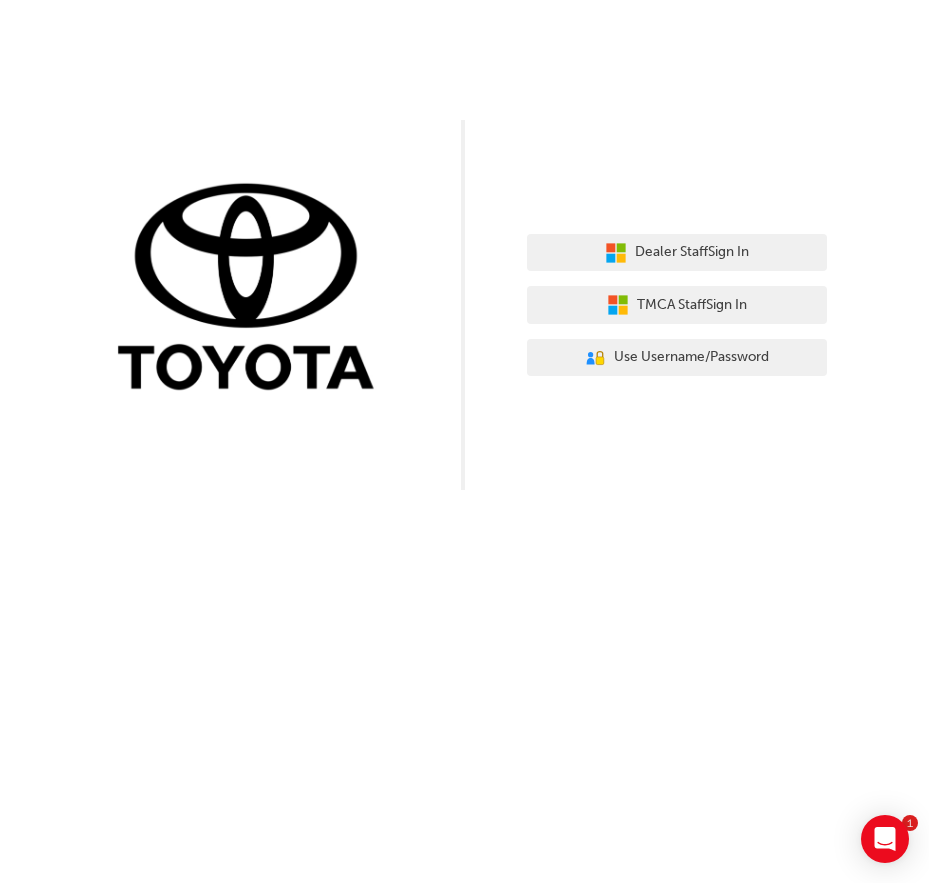 scroll, scrollTop: 0, scrollLeft: 0, axis: both 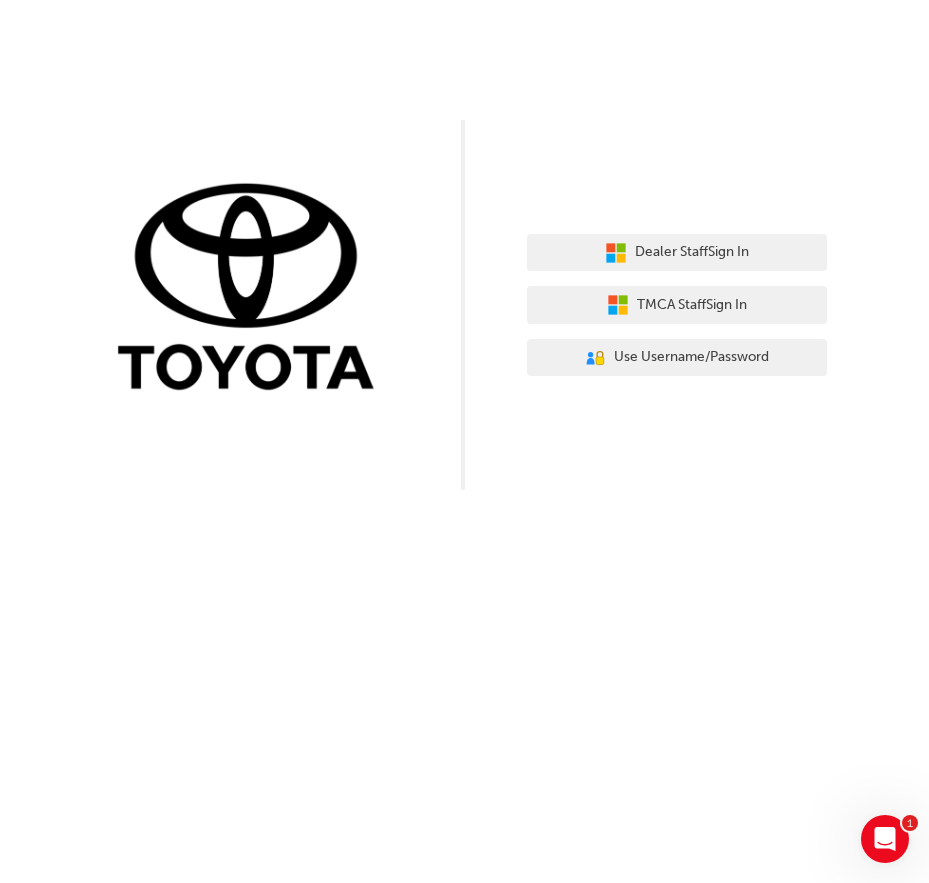 click on "Dealer Staff  Sign In TMCA Staff  Sign In User Authentication Icon - Blue Person, Gold Lock     Use Username/Password" at bounding box center [464, 245] 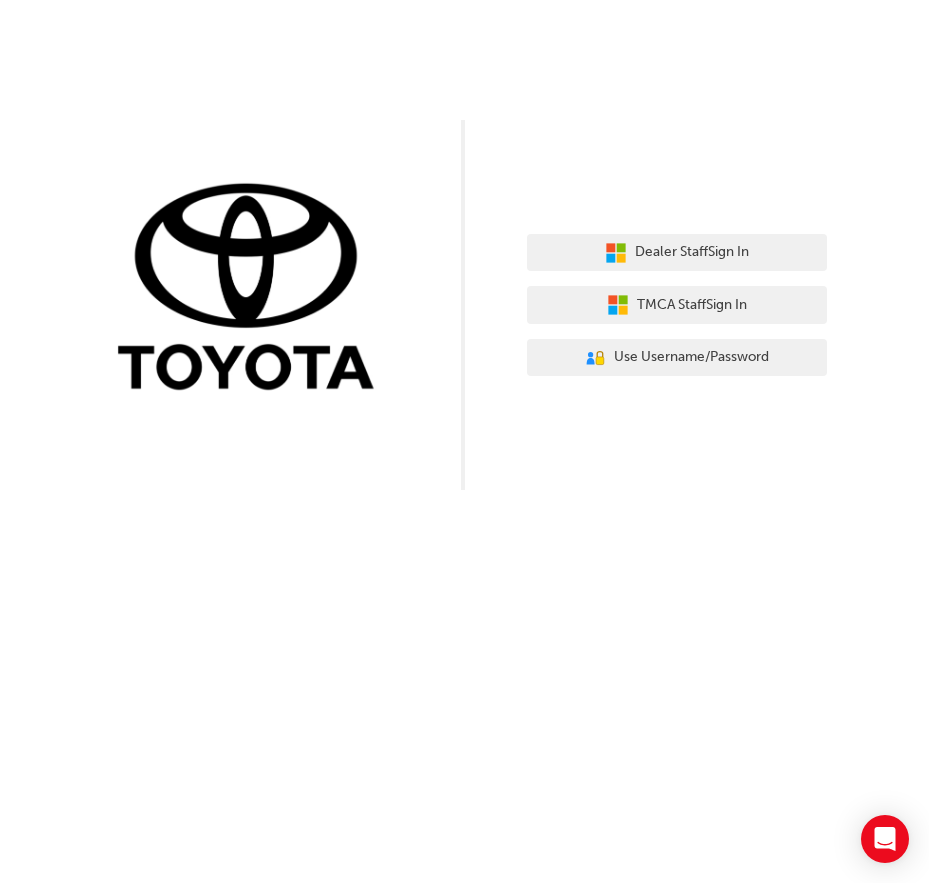scroll, scrollTop: 0, scrollLeft: 0, axis: both 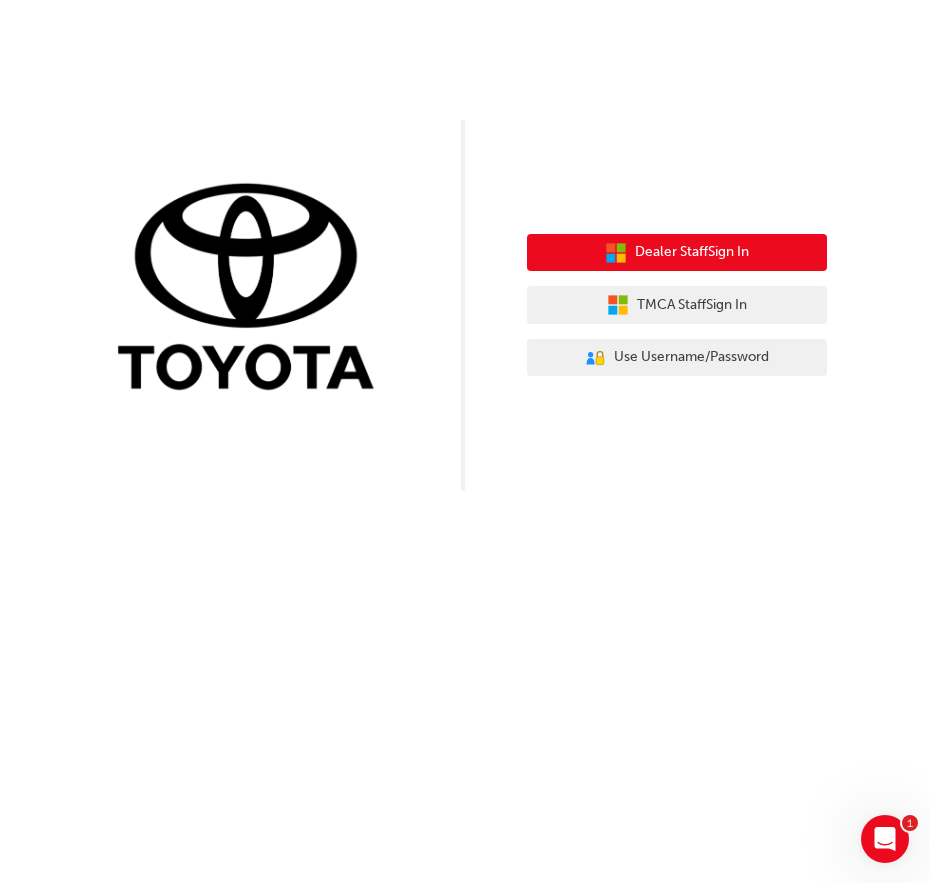 click on "Dealer Staff  Sign In" at bounding box center (692, 252) 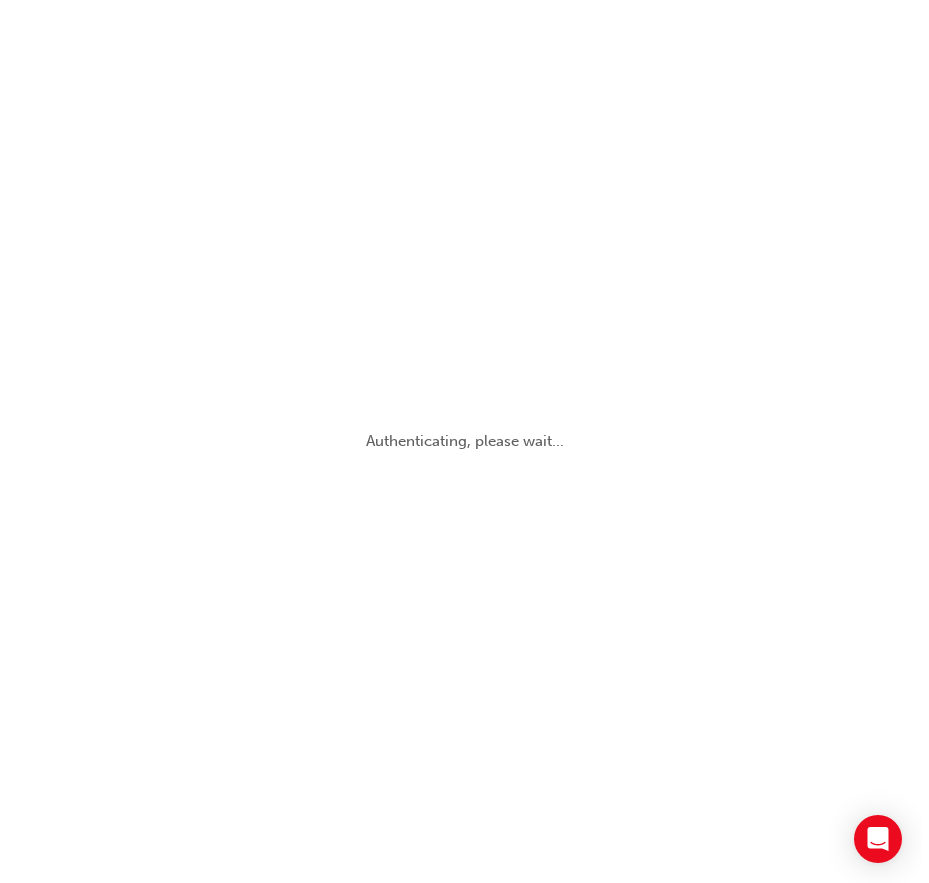 scroll, scrollTop: 0, scrollLeft: 0, axis: both 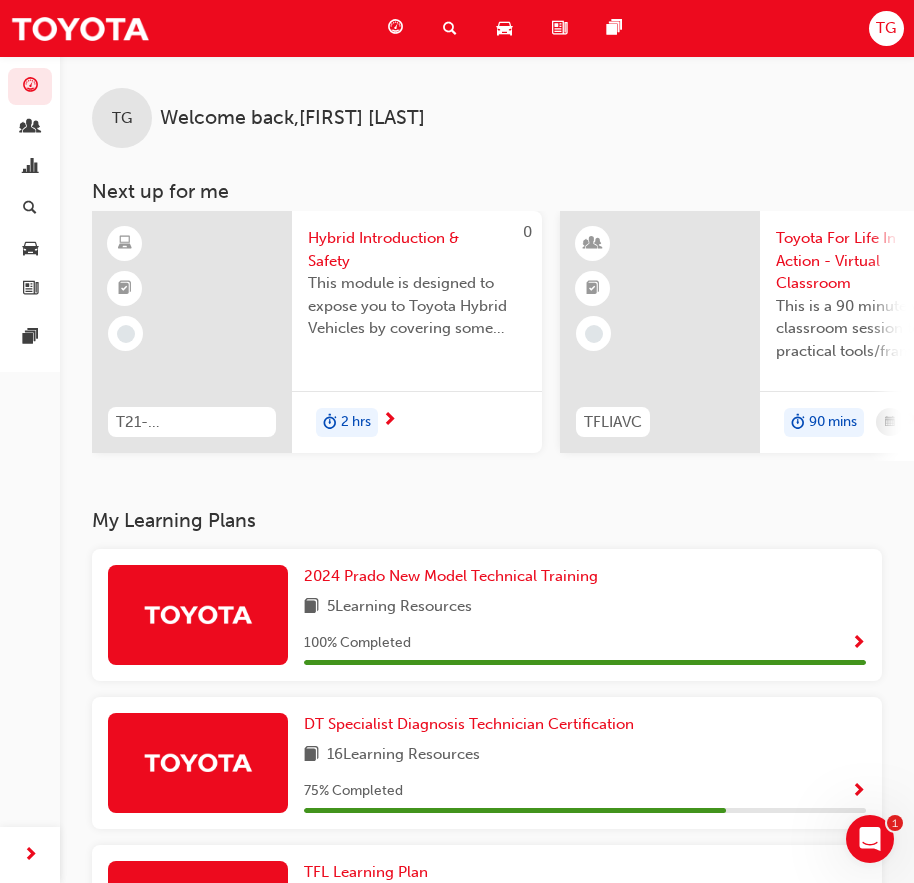 click on "TG Welcome back , [FIRST] [LAST]" at bounding box center (487, 102) 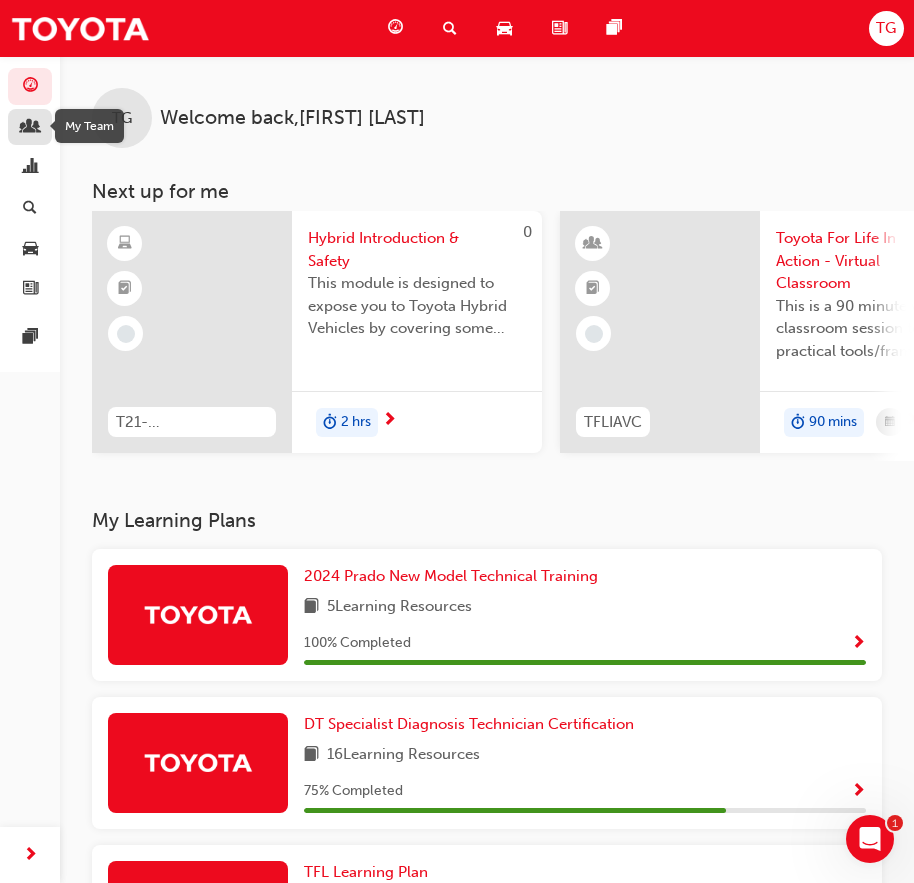 click at bounding box center (30, 127) 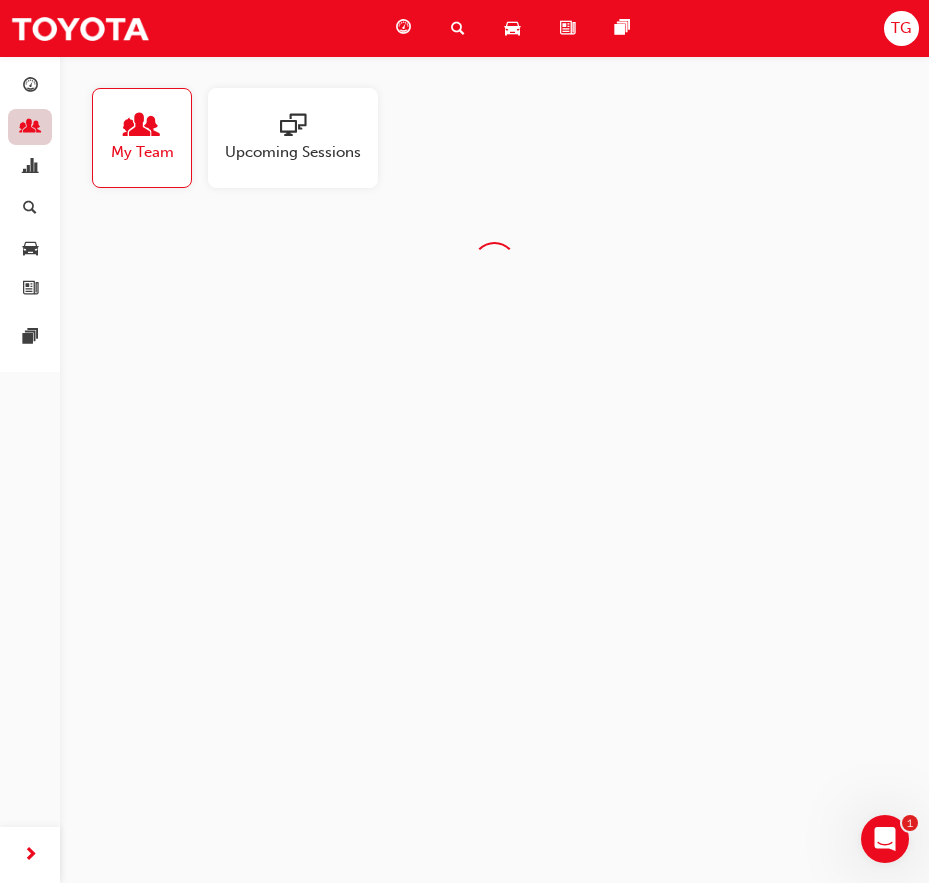 click at bounding box center [30, 127] 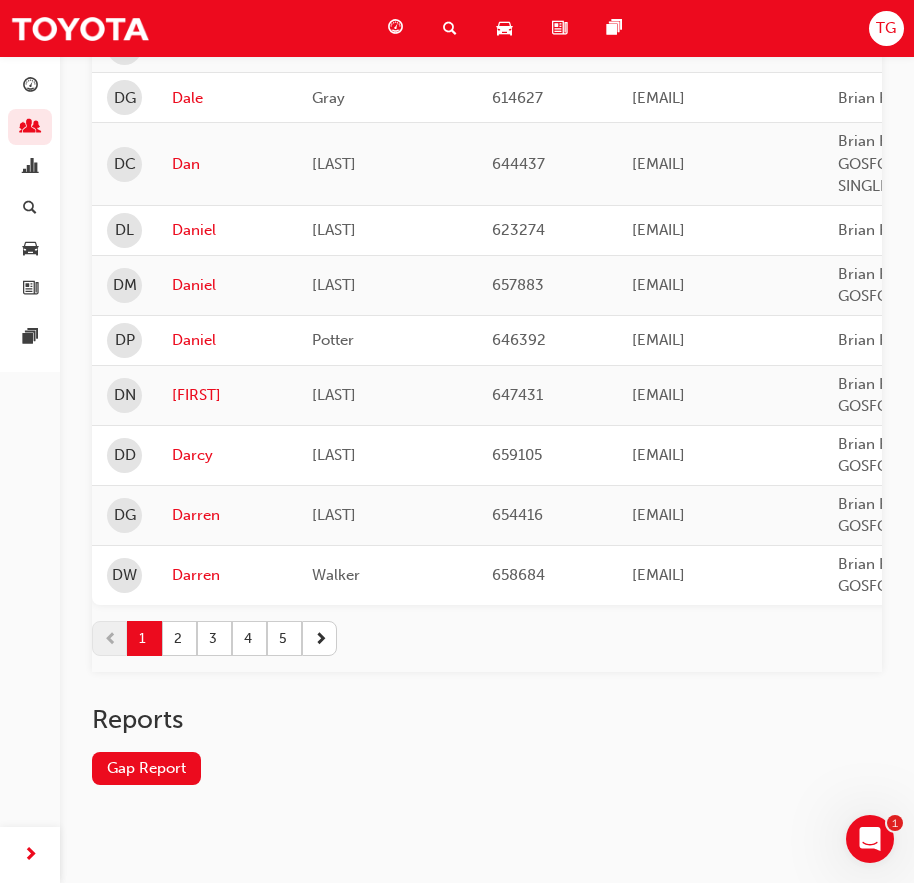 scroll, scrollTop: 2690, scrollLeft: 0, axis: vertical 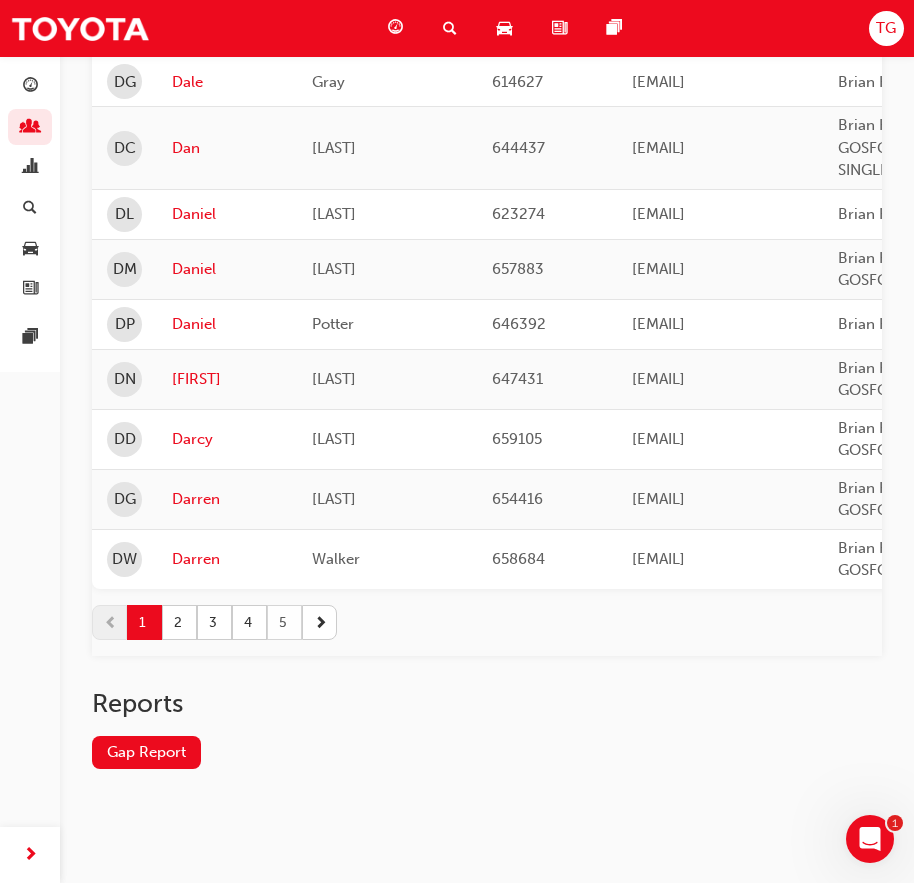 click on "5" at bounding box center [284, 622] 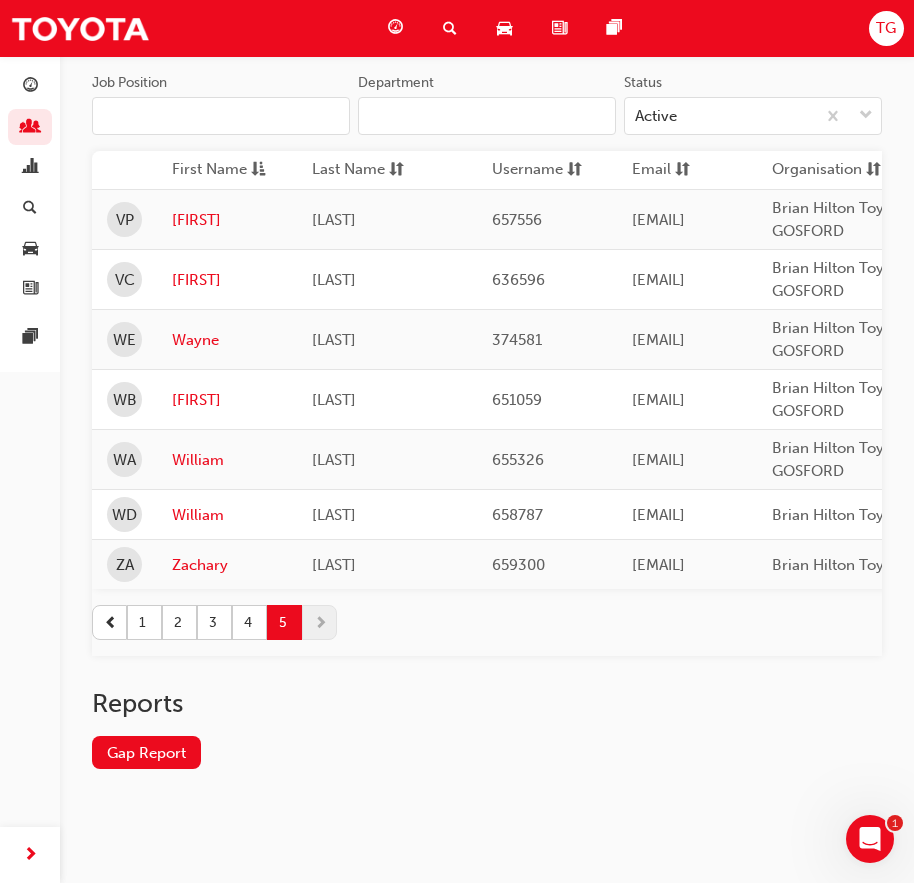 click on "WE" at bounding box center (124, 340) 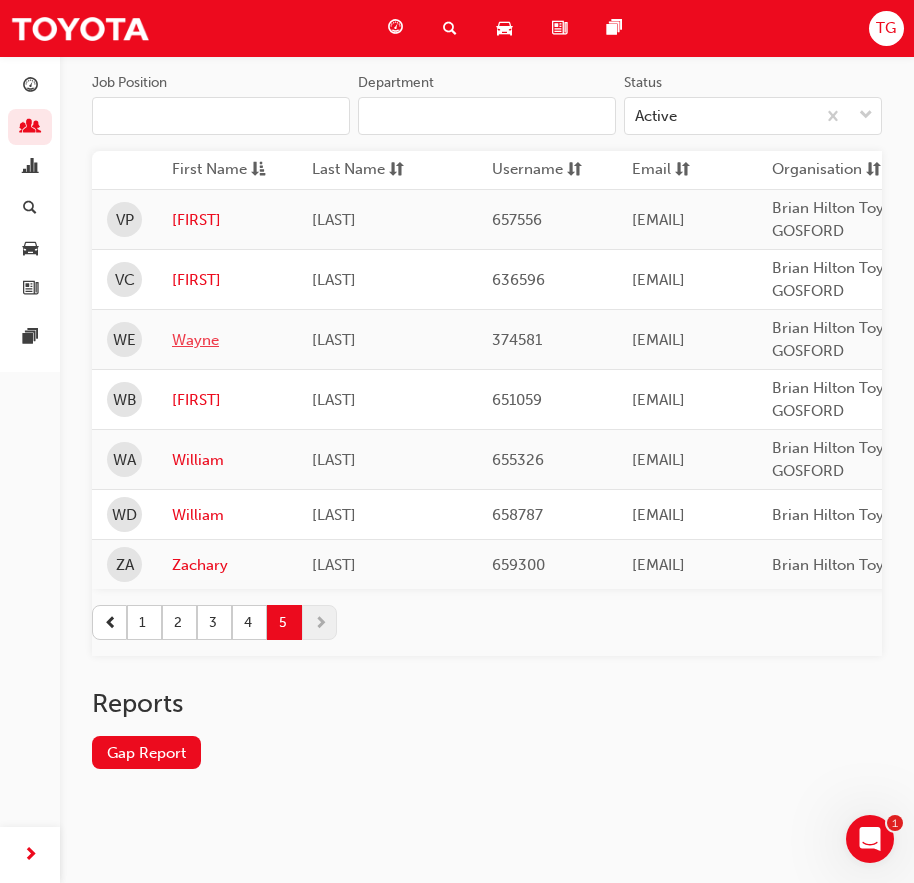 click on "Wayne" at bounding box center (227, 340) 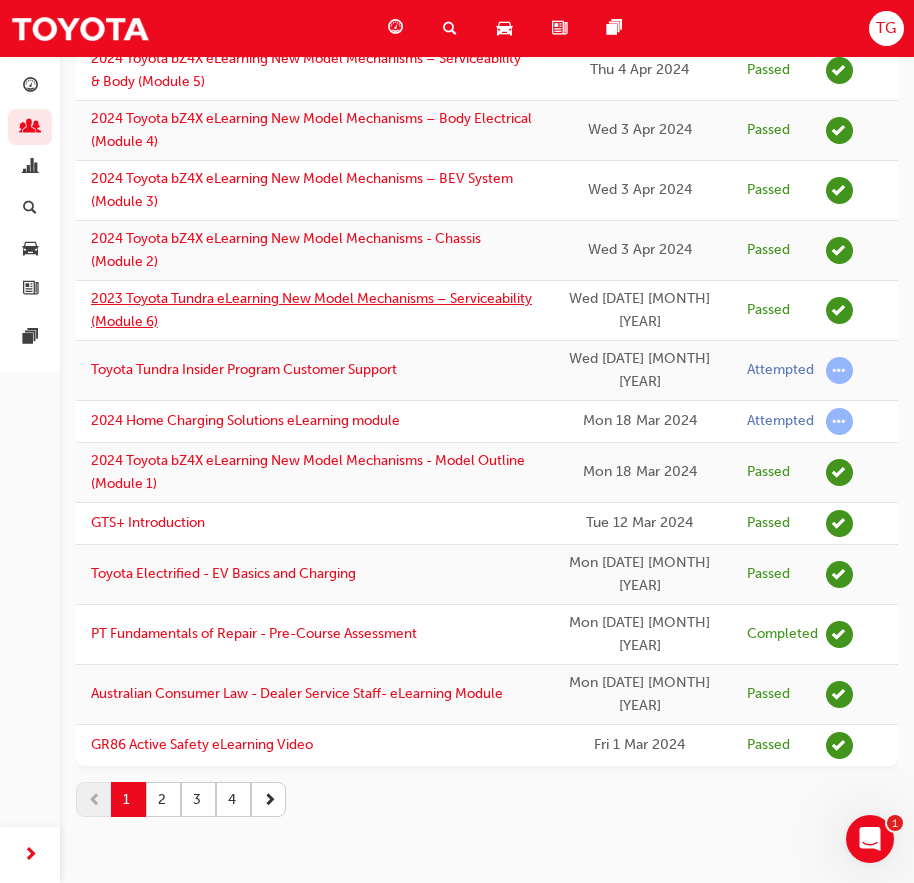 scroll, scrollTop: 2493, scrollLeft: 0, axis: vertical 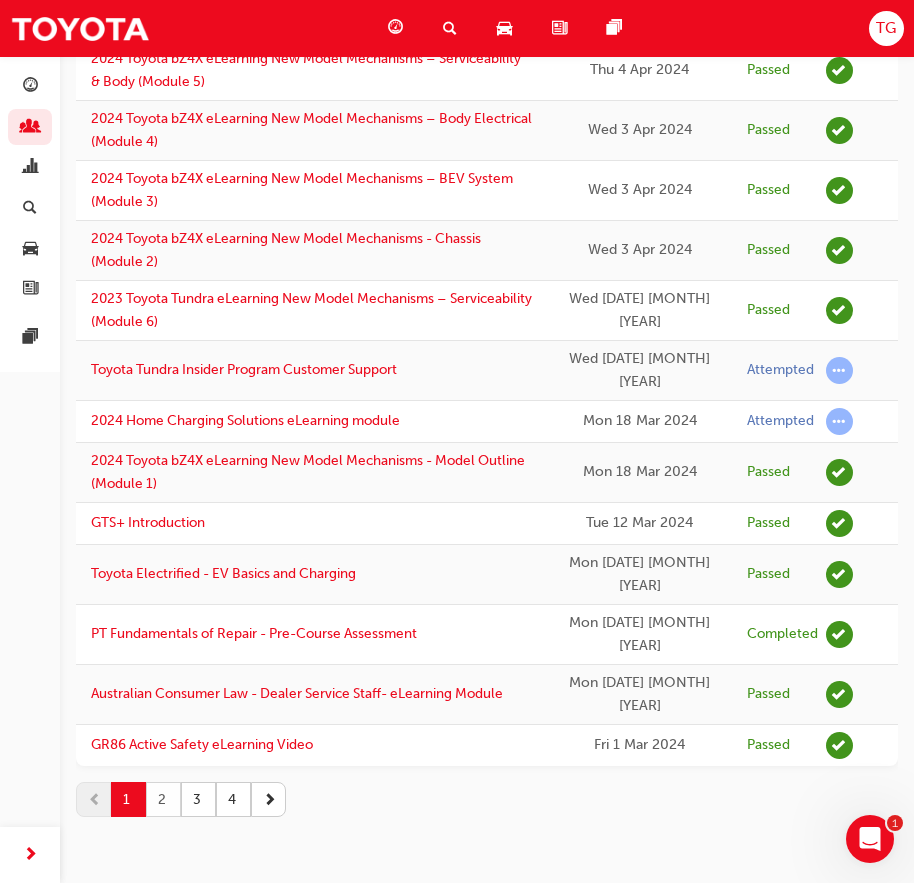 click on "2" at bounding box center (163, 799) 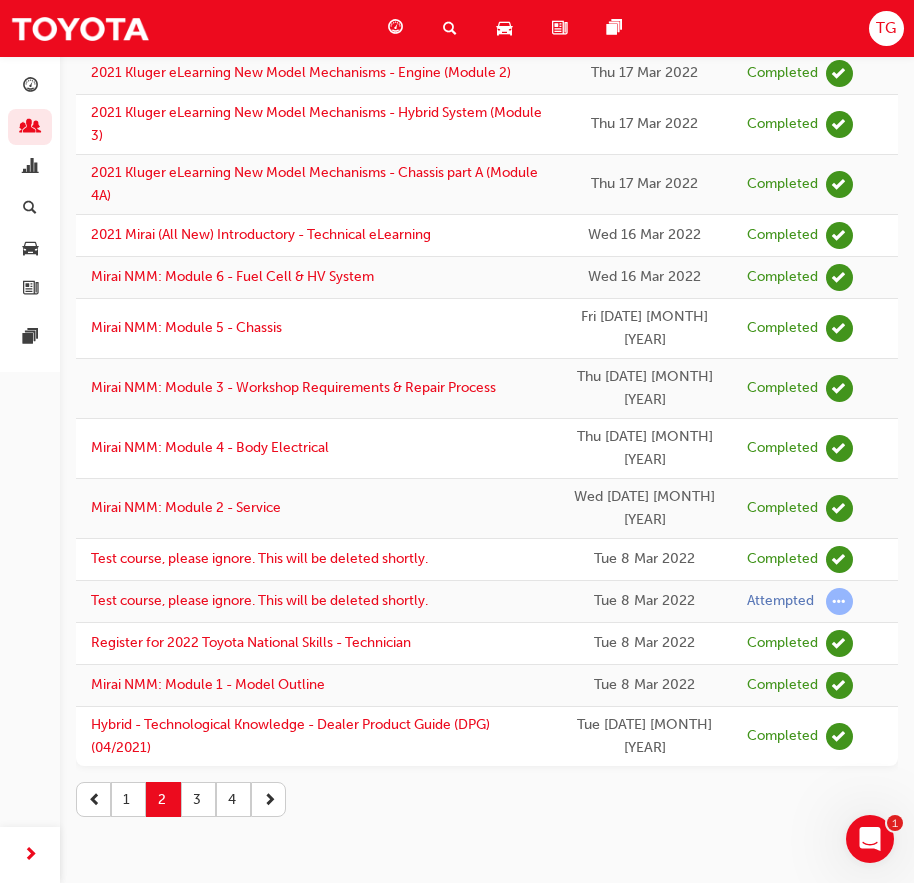 scroll, scrollTop: 2601, scrollLeft: 0, axis: vertical 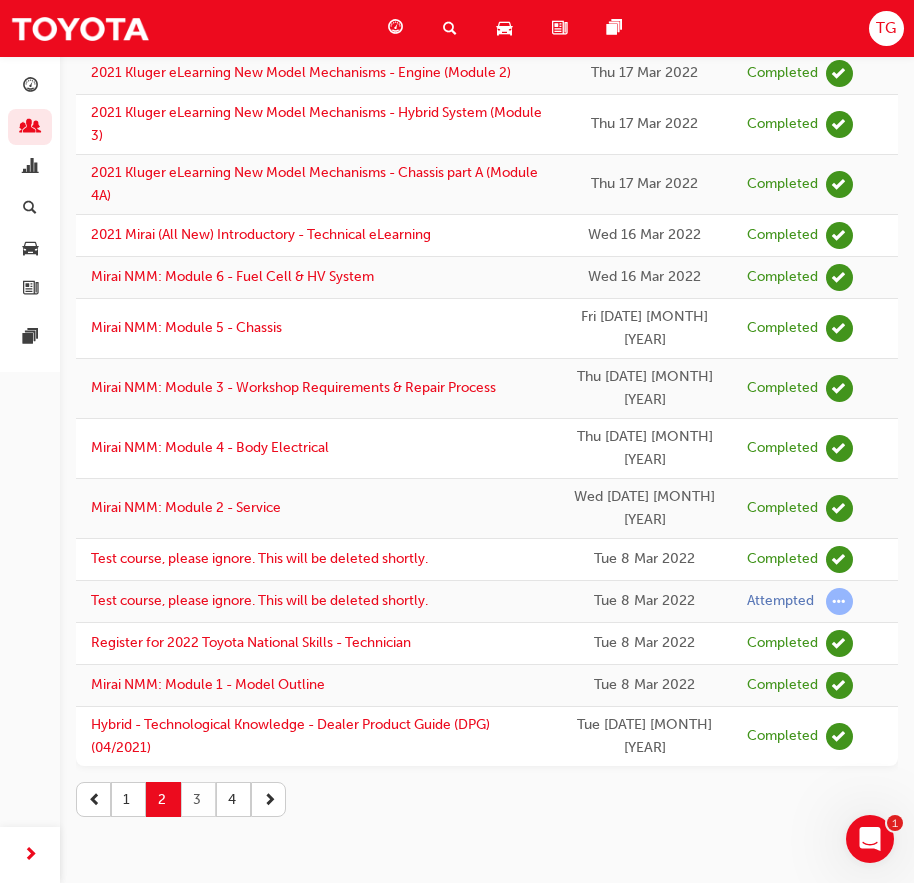 click on "3" at bounding box center [198, 799] 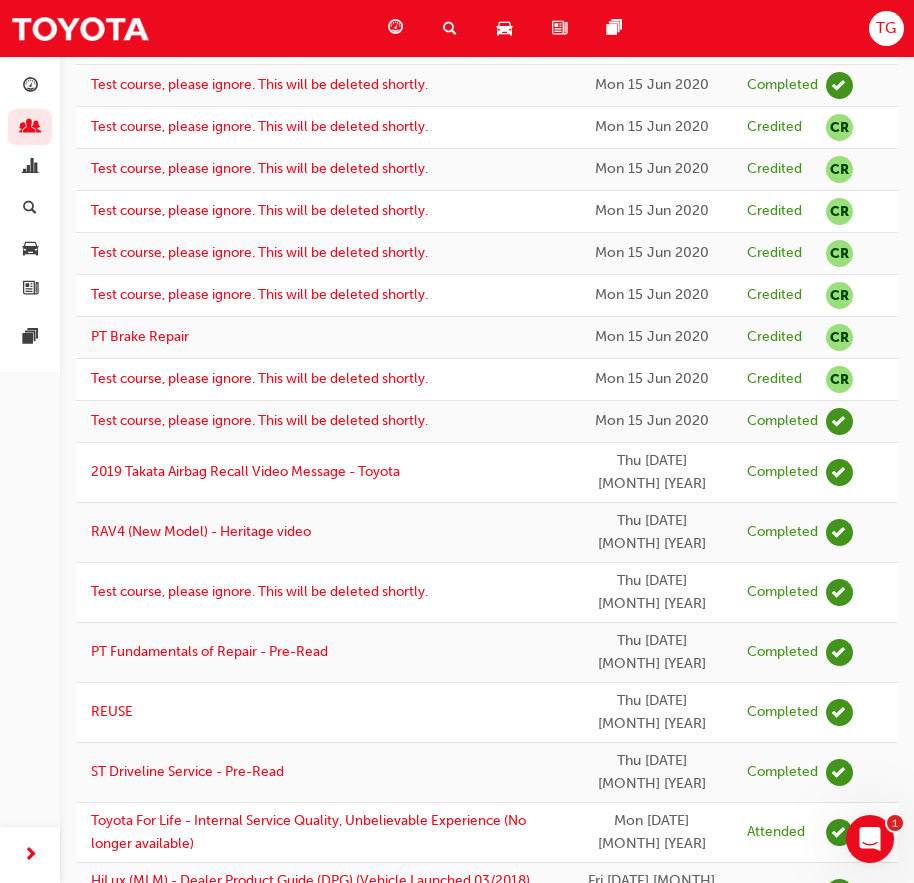 scroll, scrollTop: 2601, scrollLeft: 0, axis: vertical 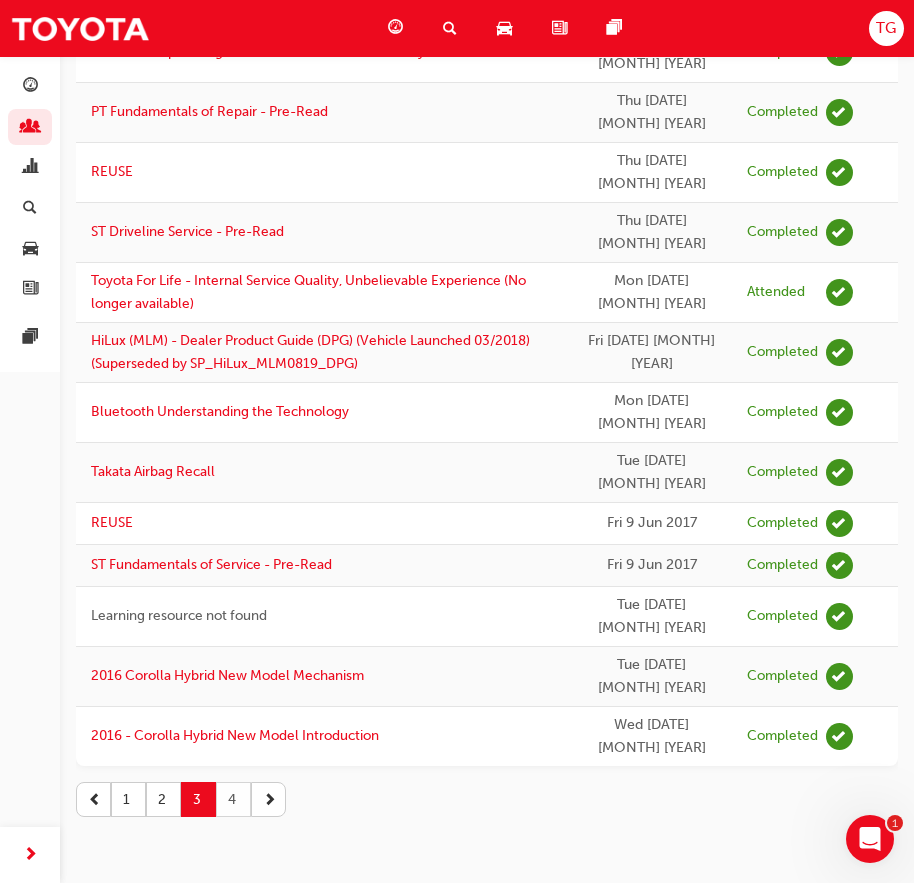 click on "4" at bounding box center [233, 799] 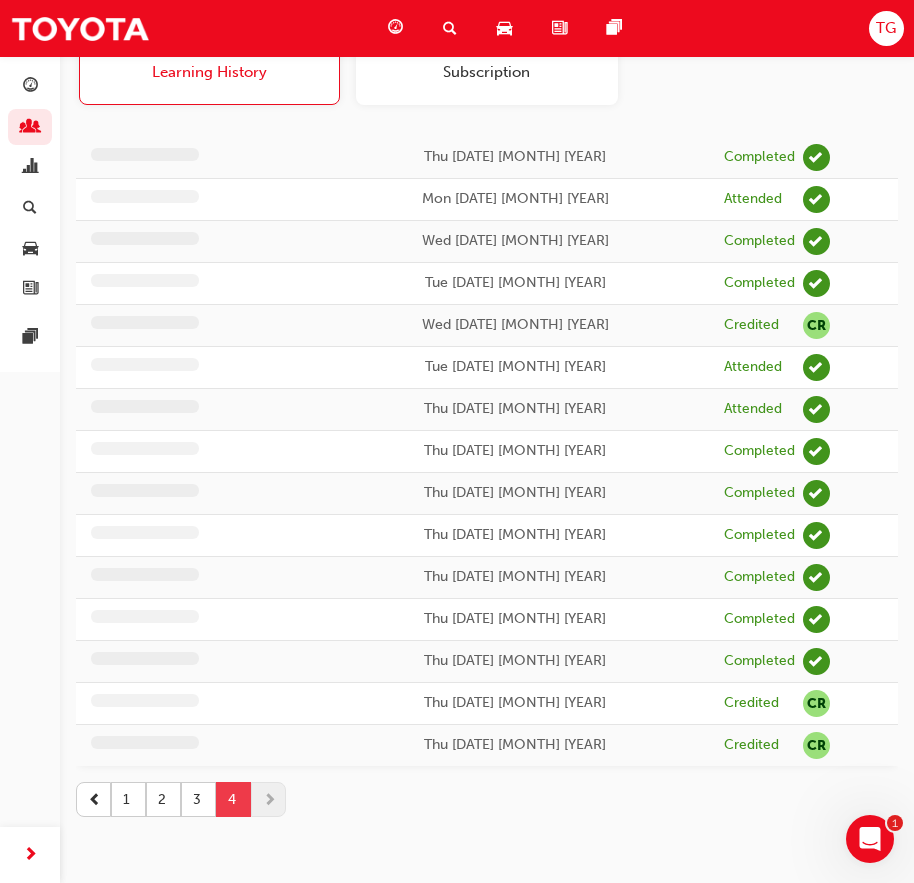 scroll, scrollTop: 231, scrollLeft: 0, axis: vertical 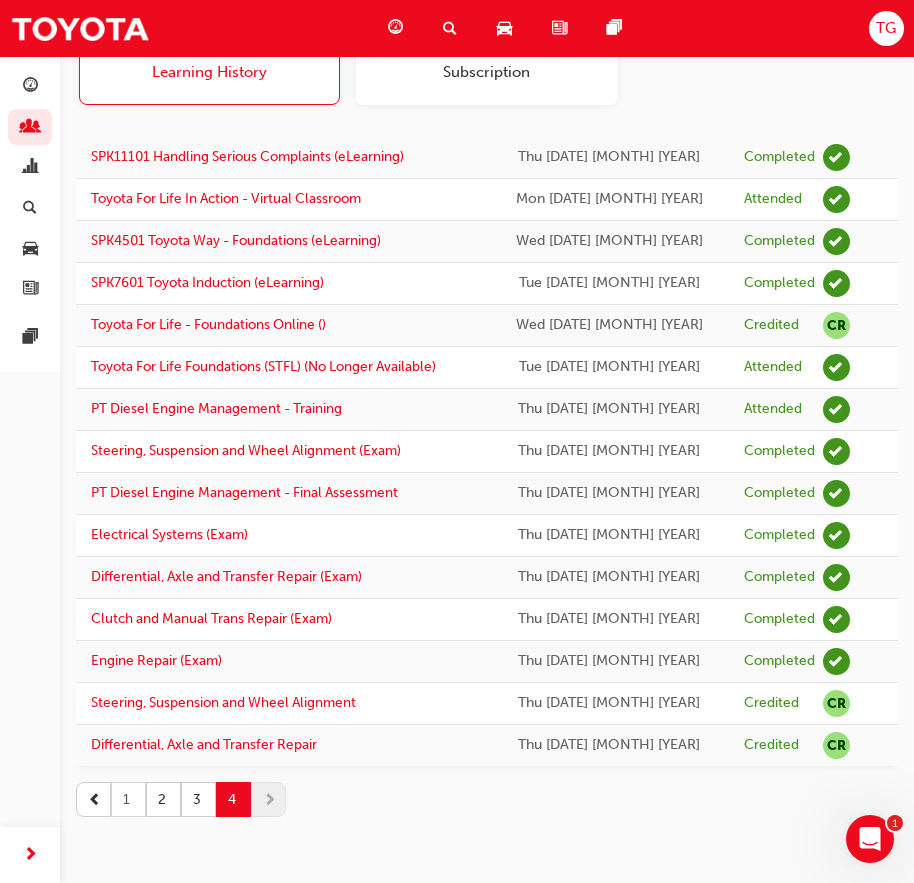 click on "1" at bounding box center [128, 799] 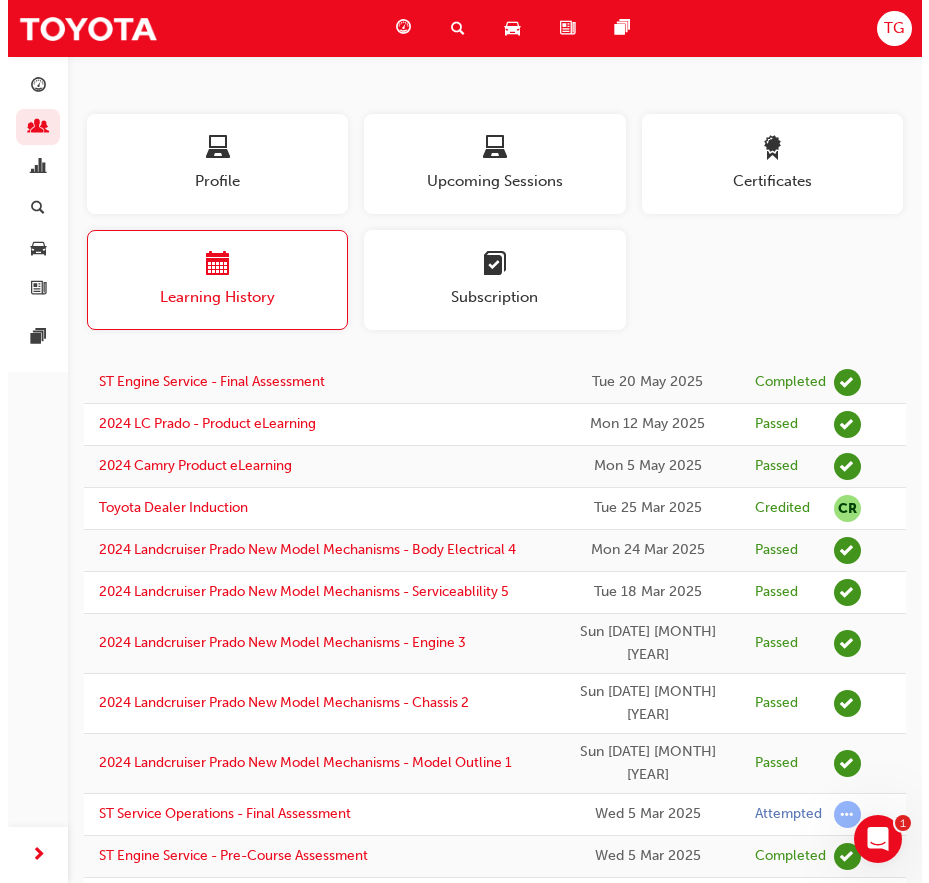 scroll, scrollTop: 0, scrollLeft: 0, axis: both 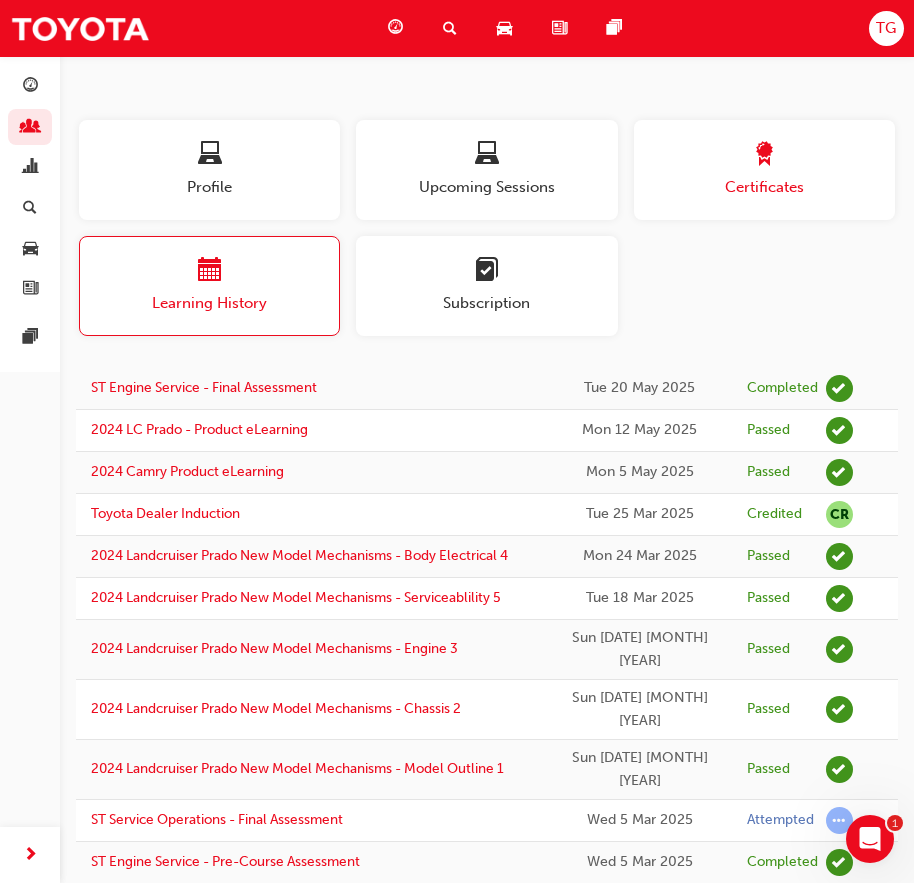 click on "Certificates" at bounding box center [764, 187] 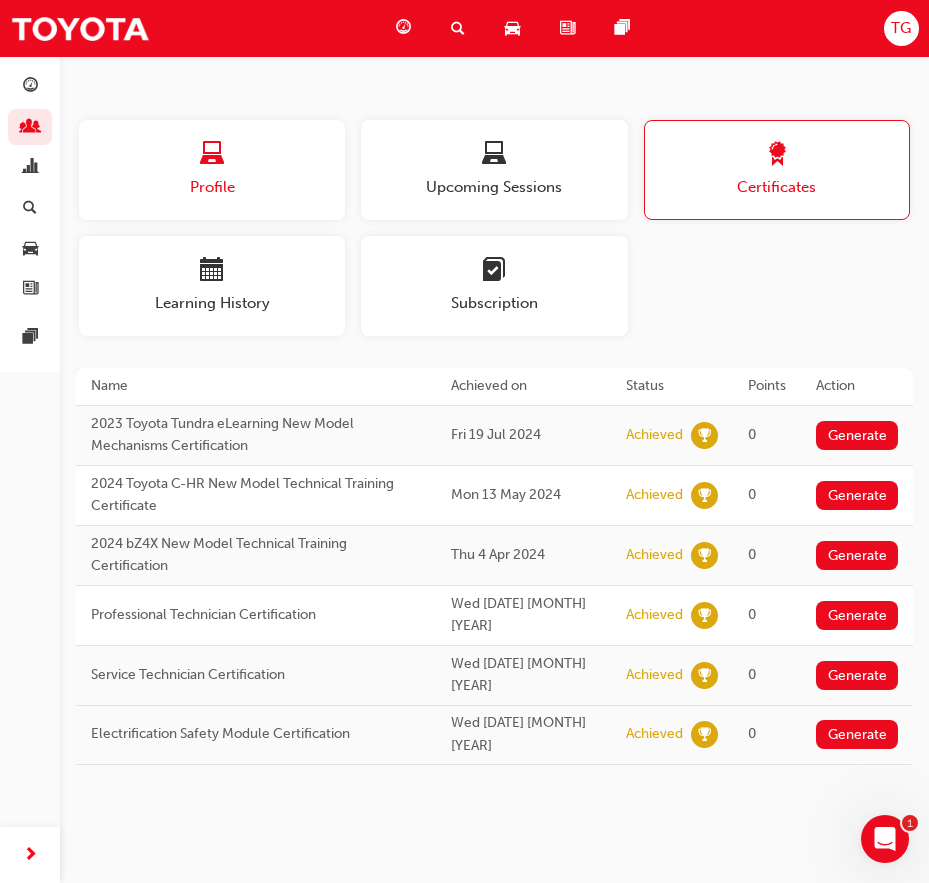 drag, startPoint x: 259, startPoint y: 184, endPoint x: 234, endPoint y: 186, distance: 25.079872 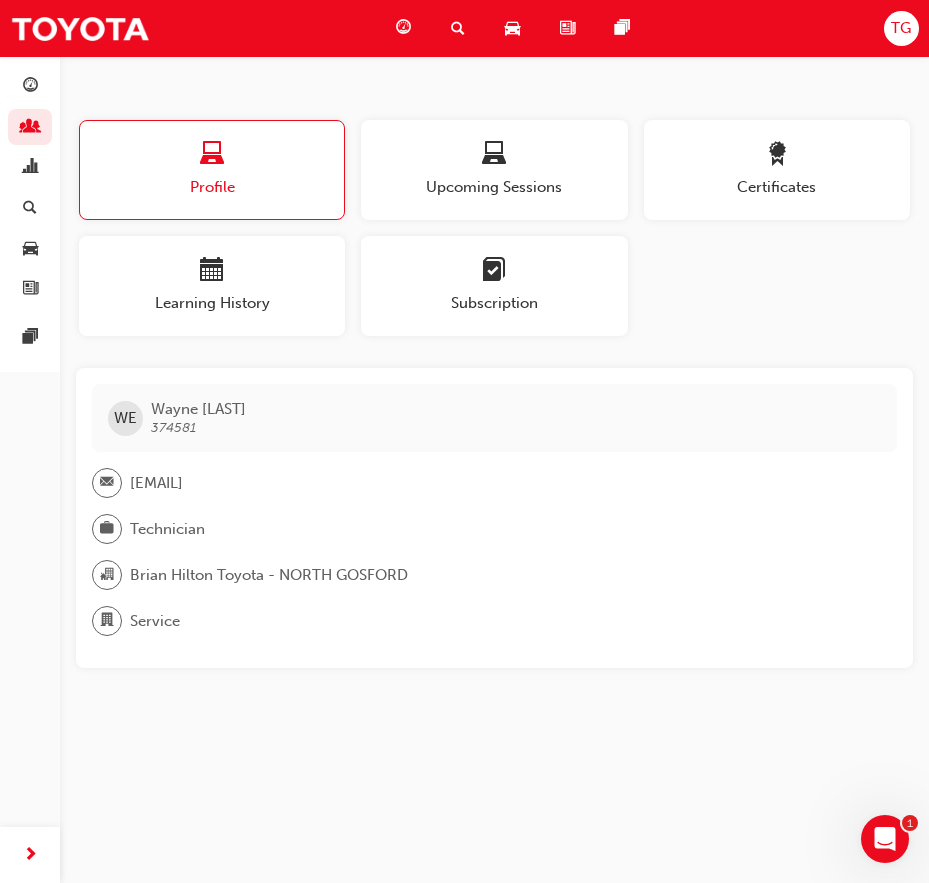 click on "Profile" at bounding box center (212, 187) 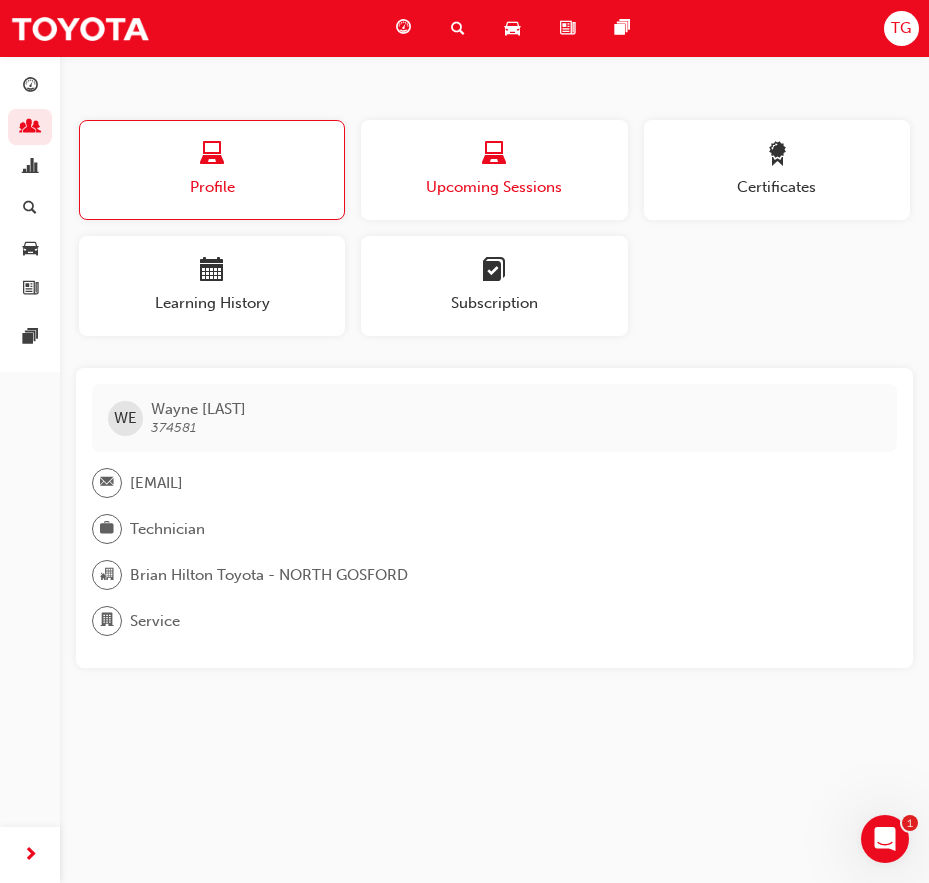 click on "Upcoming Sessions" at bounding box center [494, 187] 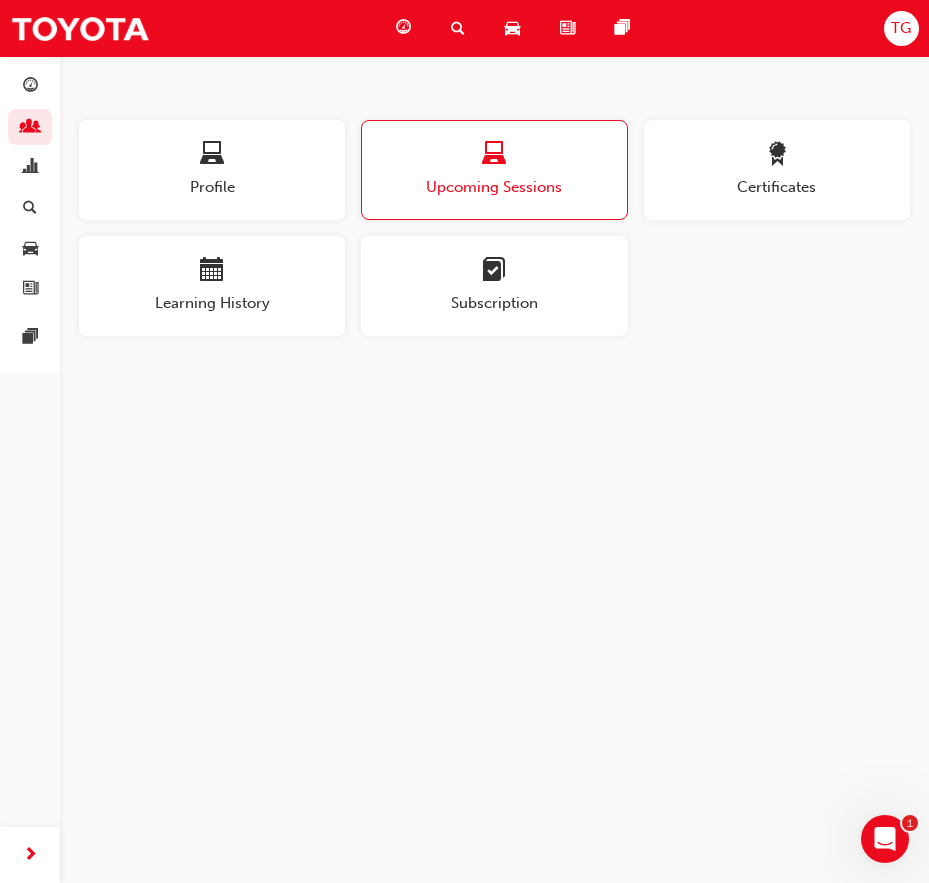 click on "Upcoming Sessions" at bounding box center [494, 187] 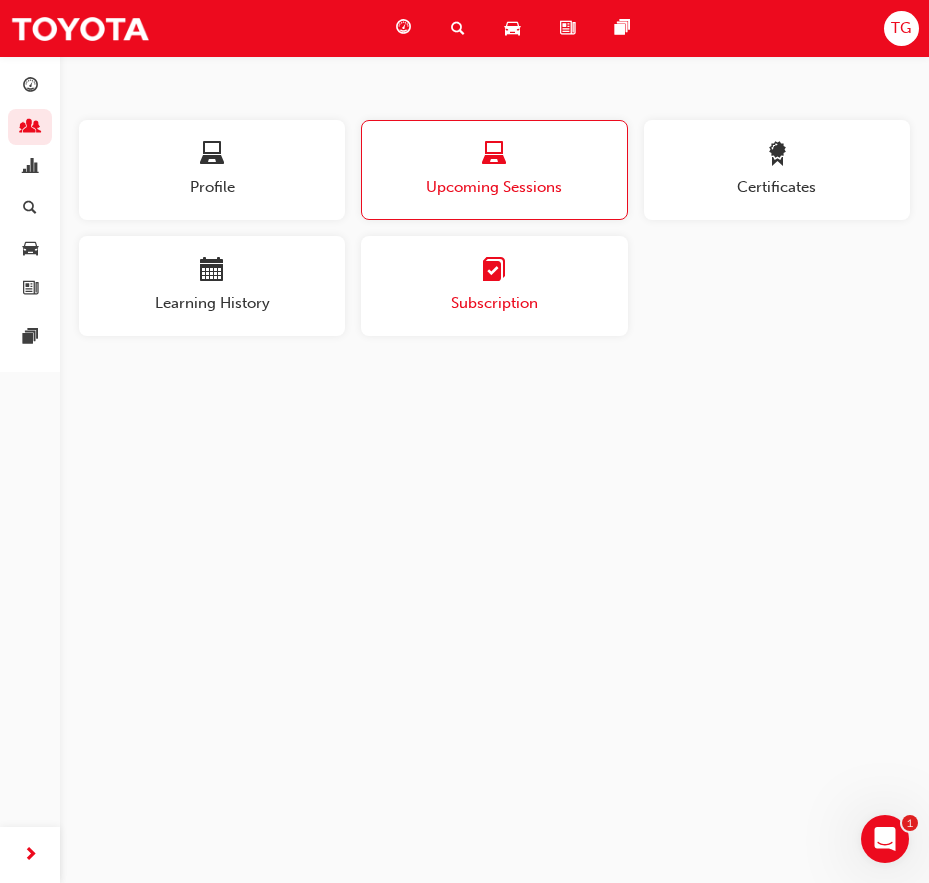click on "Subscription" at bounding box center [494, 303] 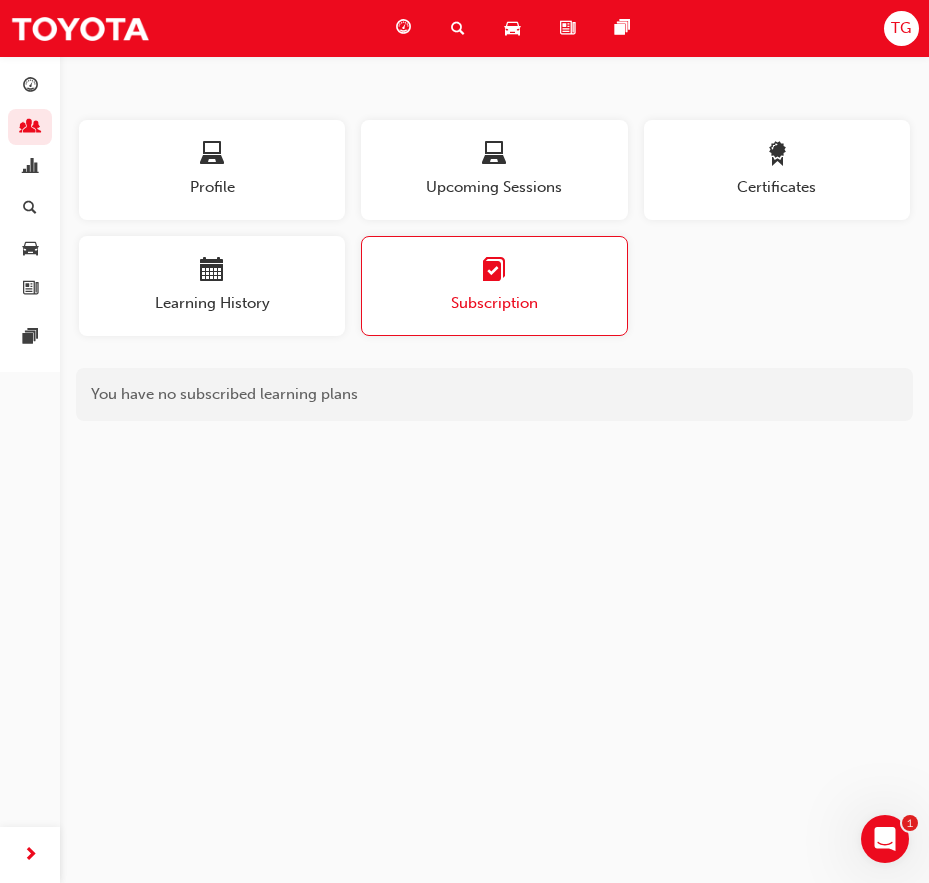 click on "Subscription" at bounding box center [494, 303] 